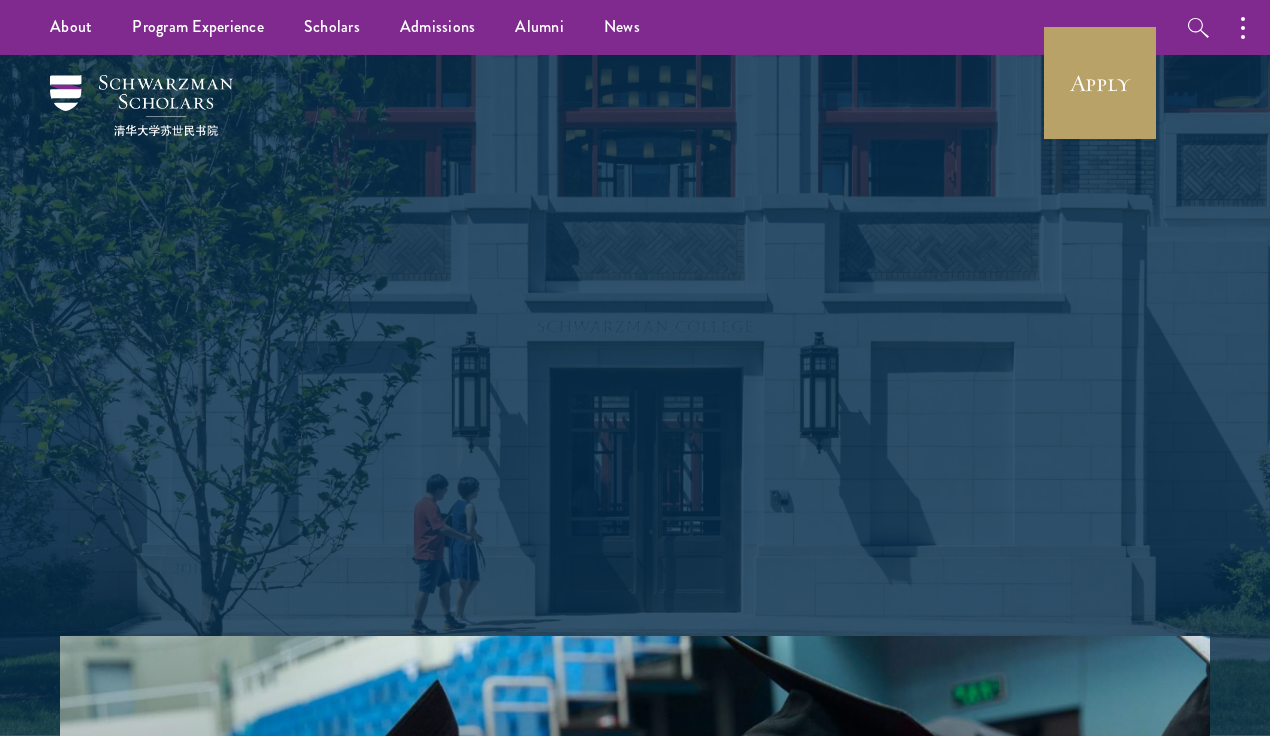 scroll, scrollTop: 0, scrollLeft: 0, axis: both 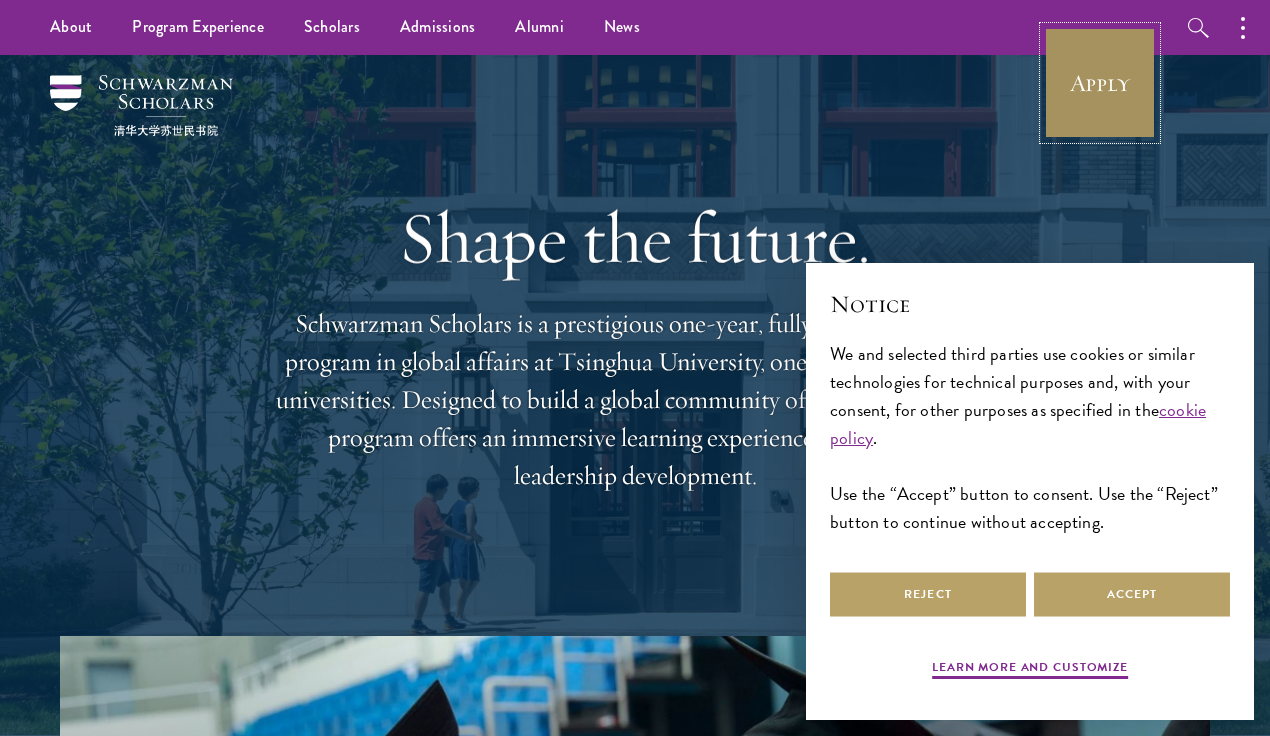 click on "Apply" at bounding box center (1100, 83) 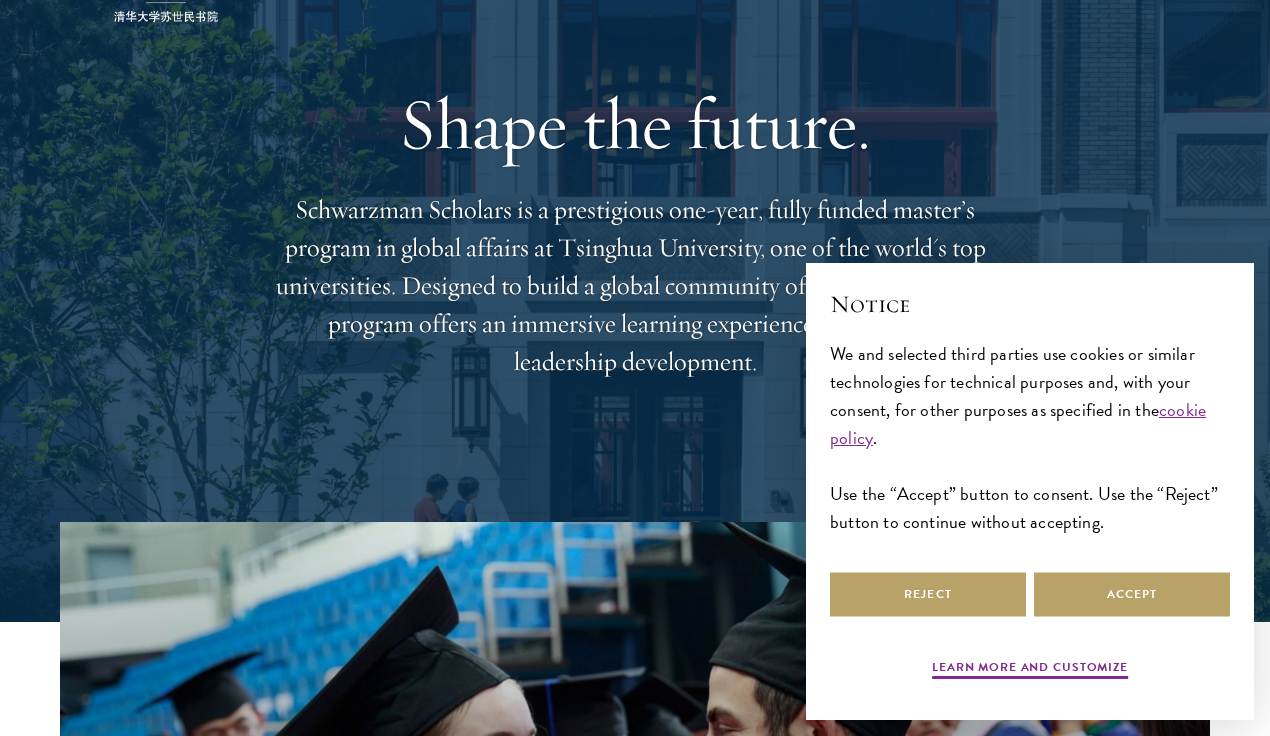 scroll, scrollTop: 127, scrollLeft: 0, axis: vertical 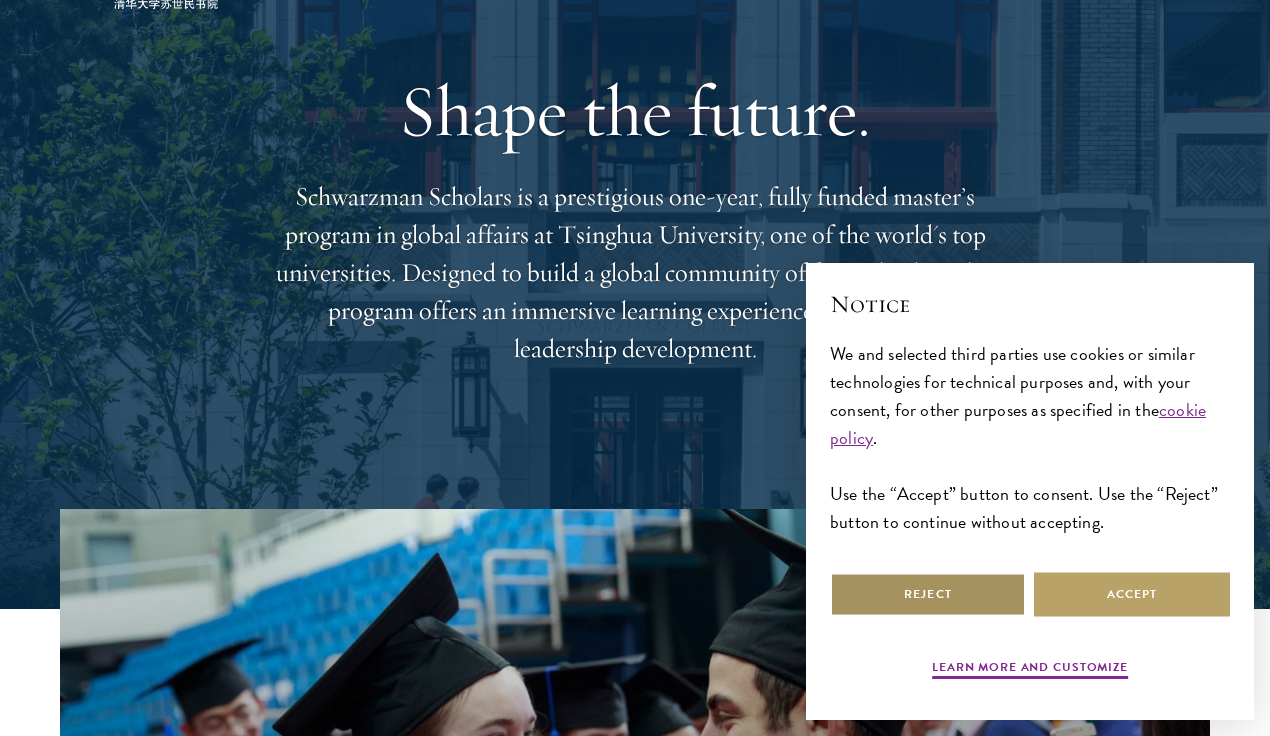 click on "Reject" at bounding box center [928, 594] 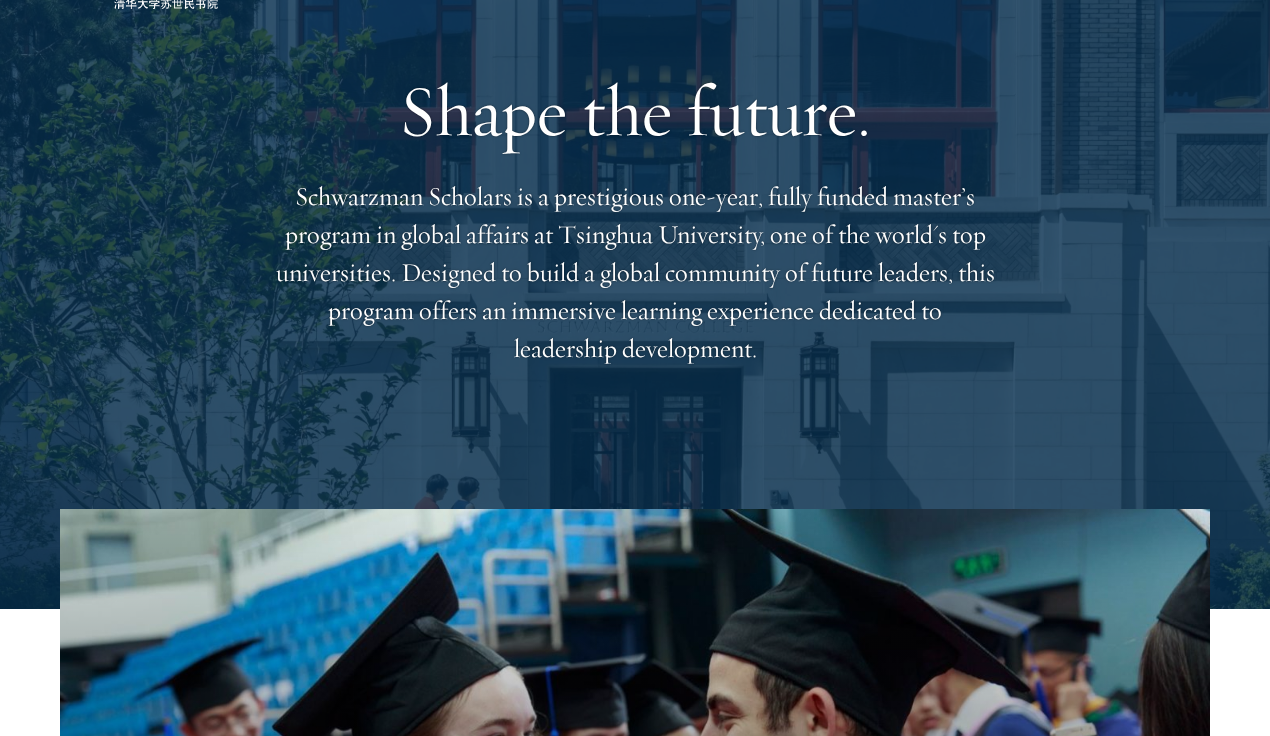 scroll, scrollTop: 0, scrollLeft: 0, axis: both 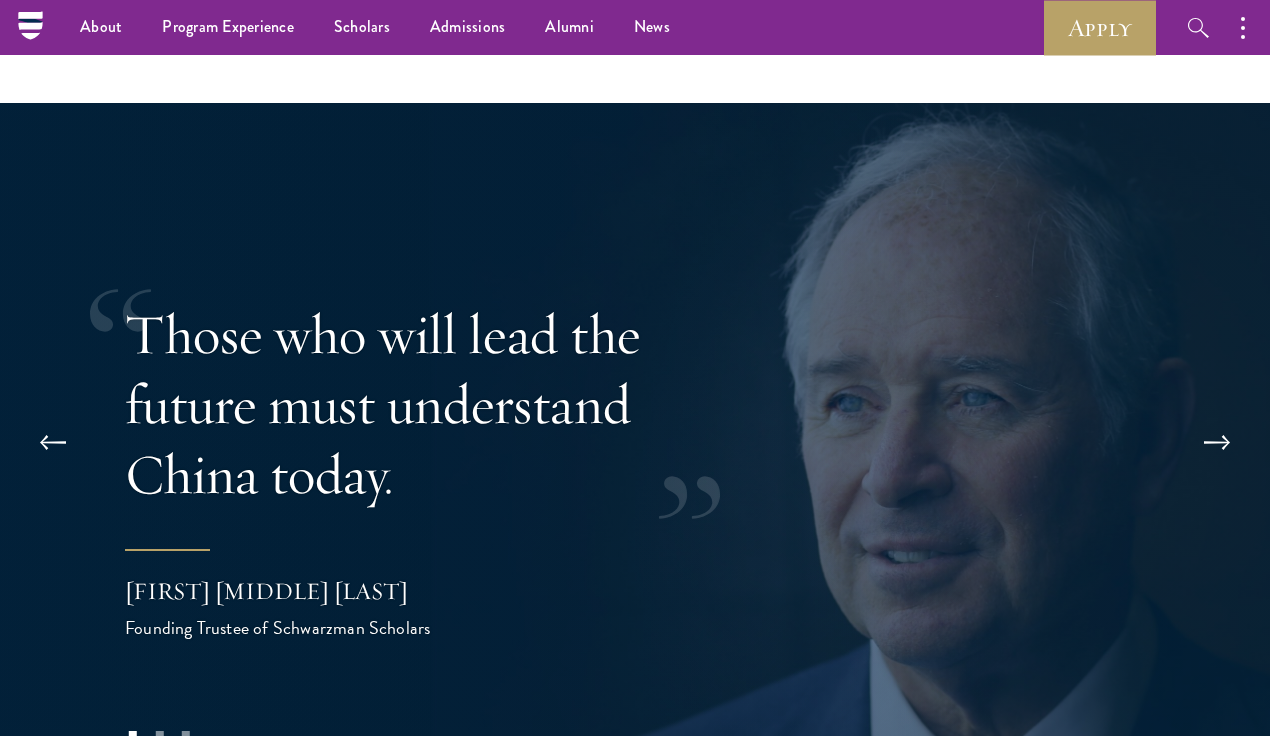 drag, startPoint x: 133, startPoint y: 332, endPoint x: 443, endPoint y: 506, distance: 355.49402 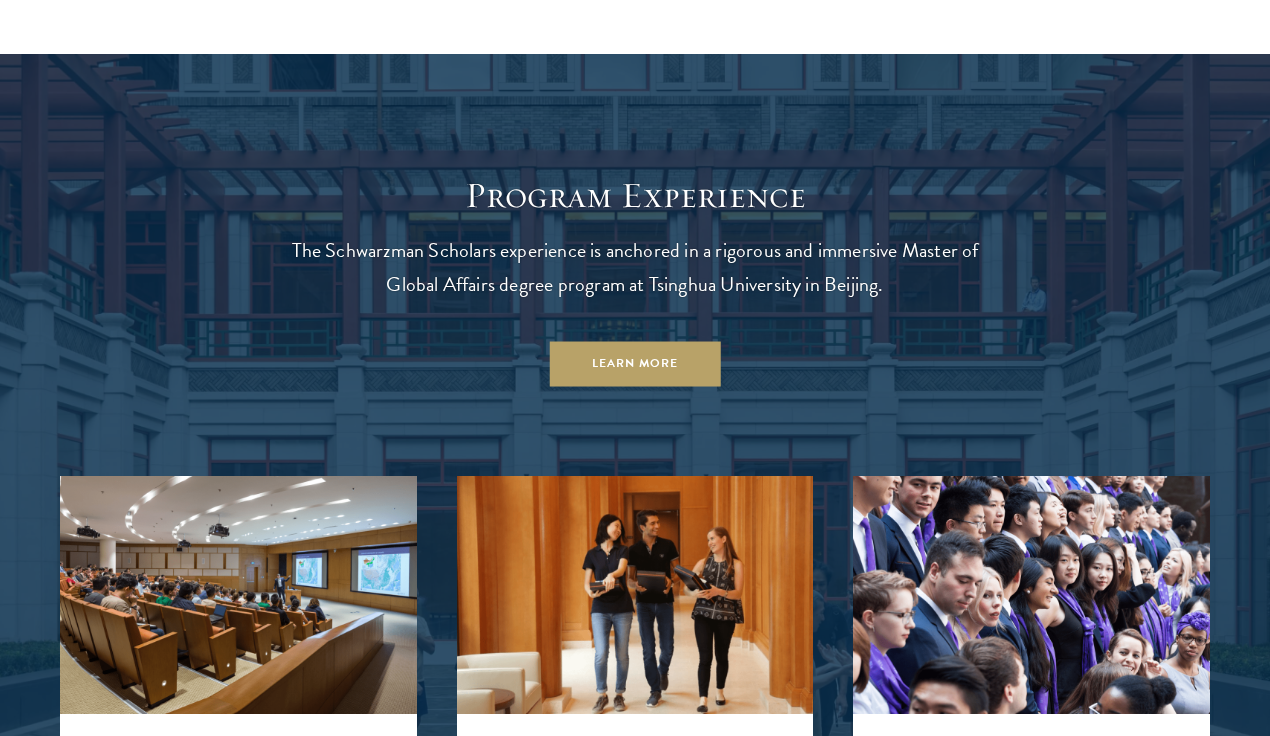 scroll, scrollTop: 1546, scrollLeft: 0, axis: vertical 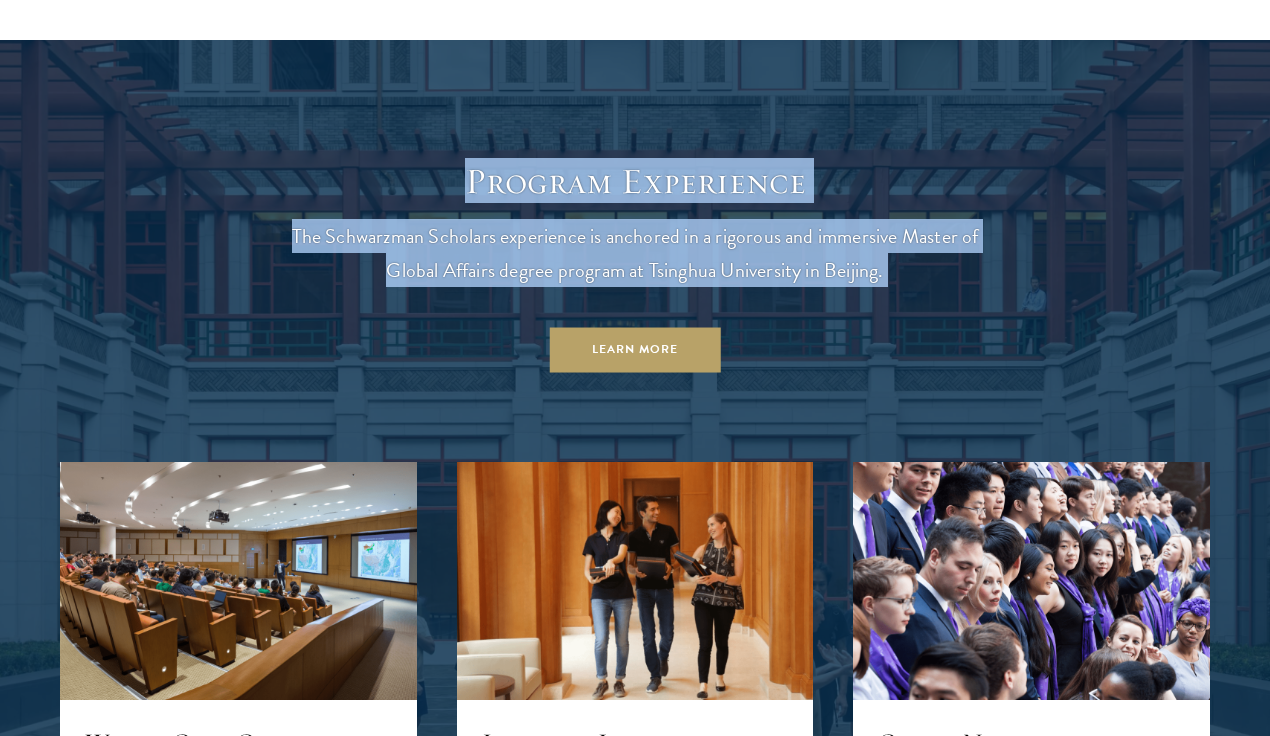 drag, startPoint x: 467, startPoint y: 188, endPoint x: 491, endPoint y: 310, distance: 124.33825 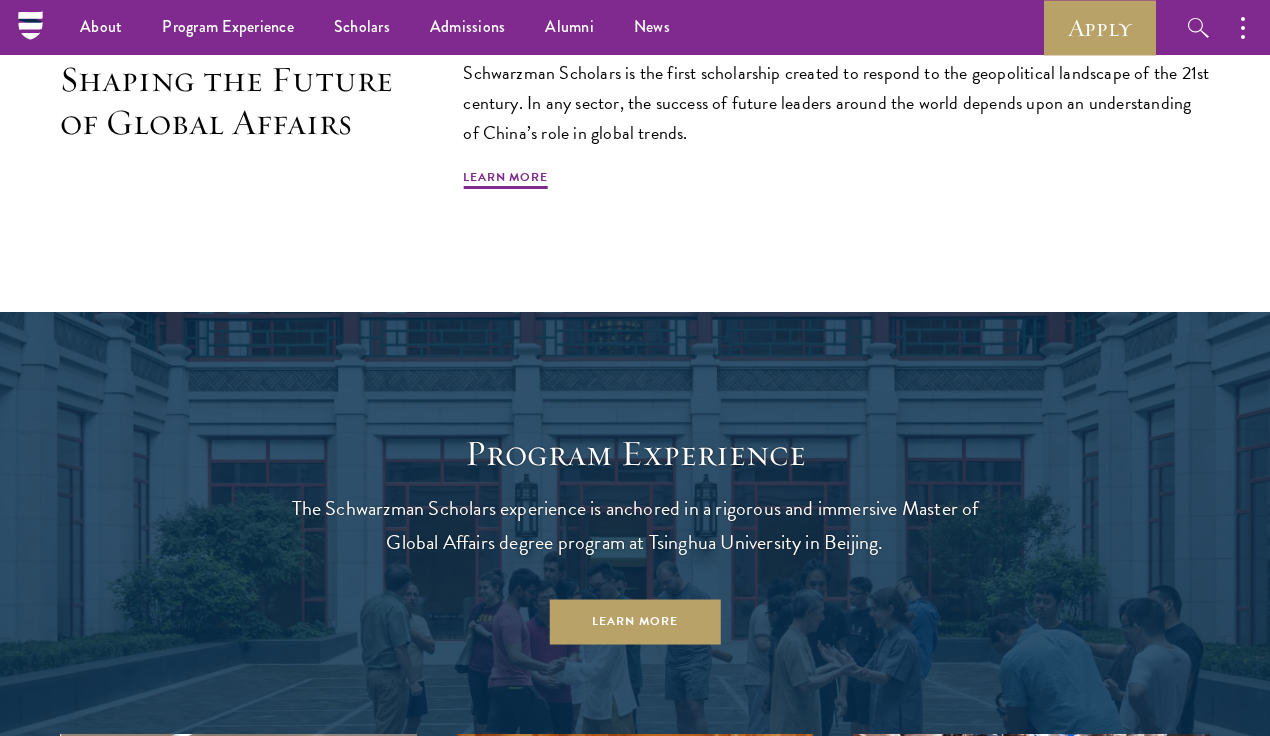 scroll, scrollTop: 1071, scrollLeft: 0, axis: vertical 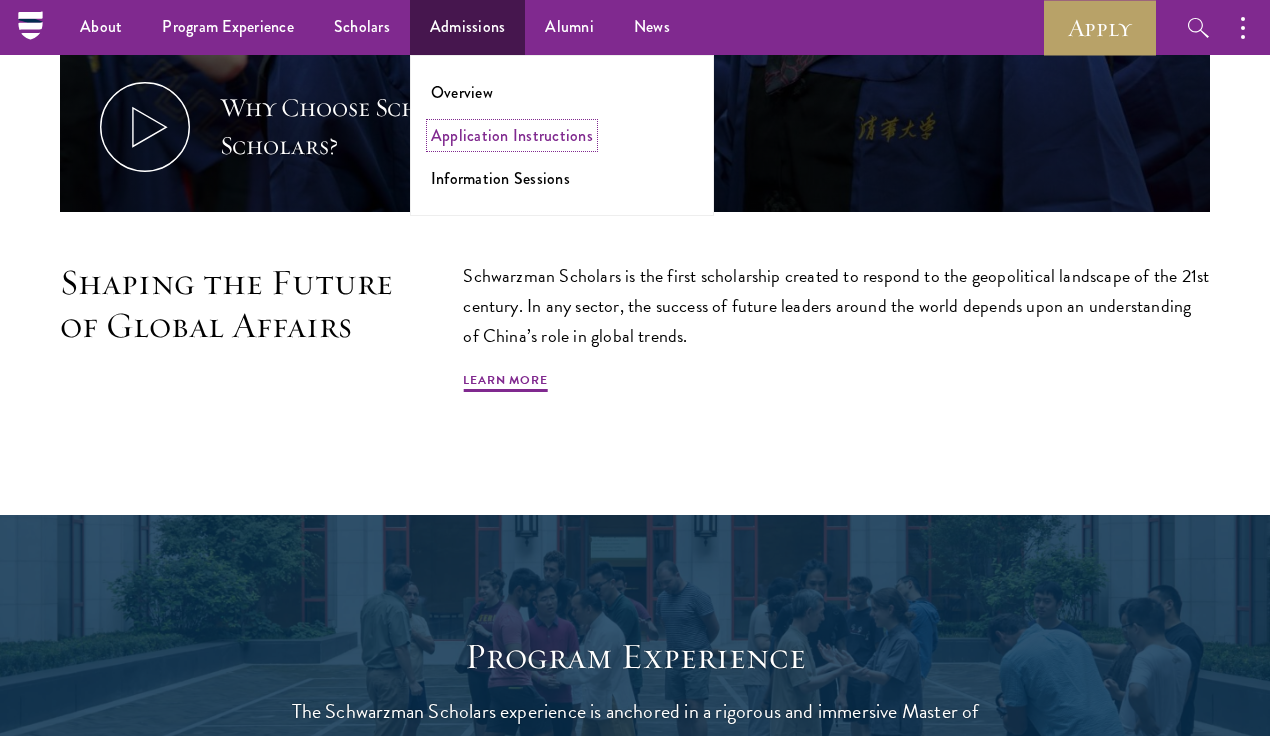 click on "Application Instructions" at bounding box center (512, 135) 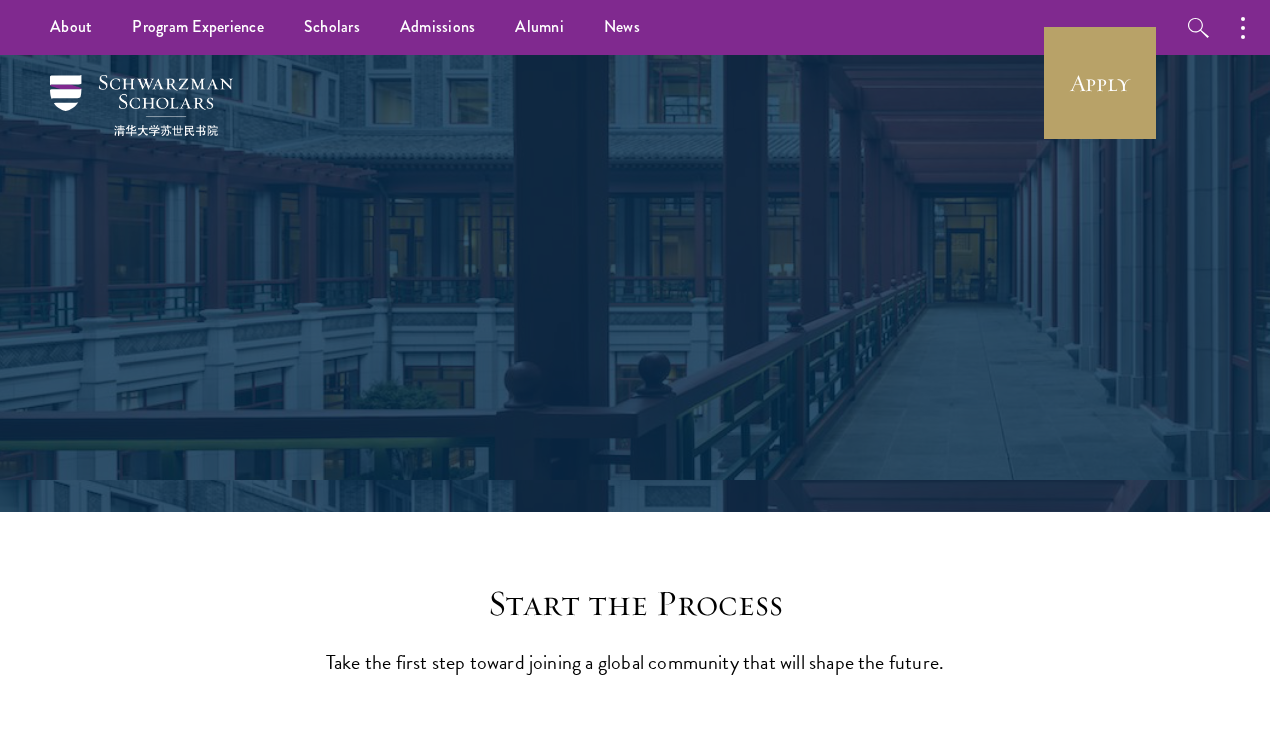 scroll, scrollTop: 0, scrollLeft: 0, axis: both 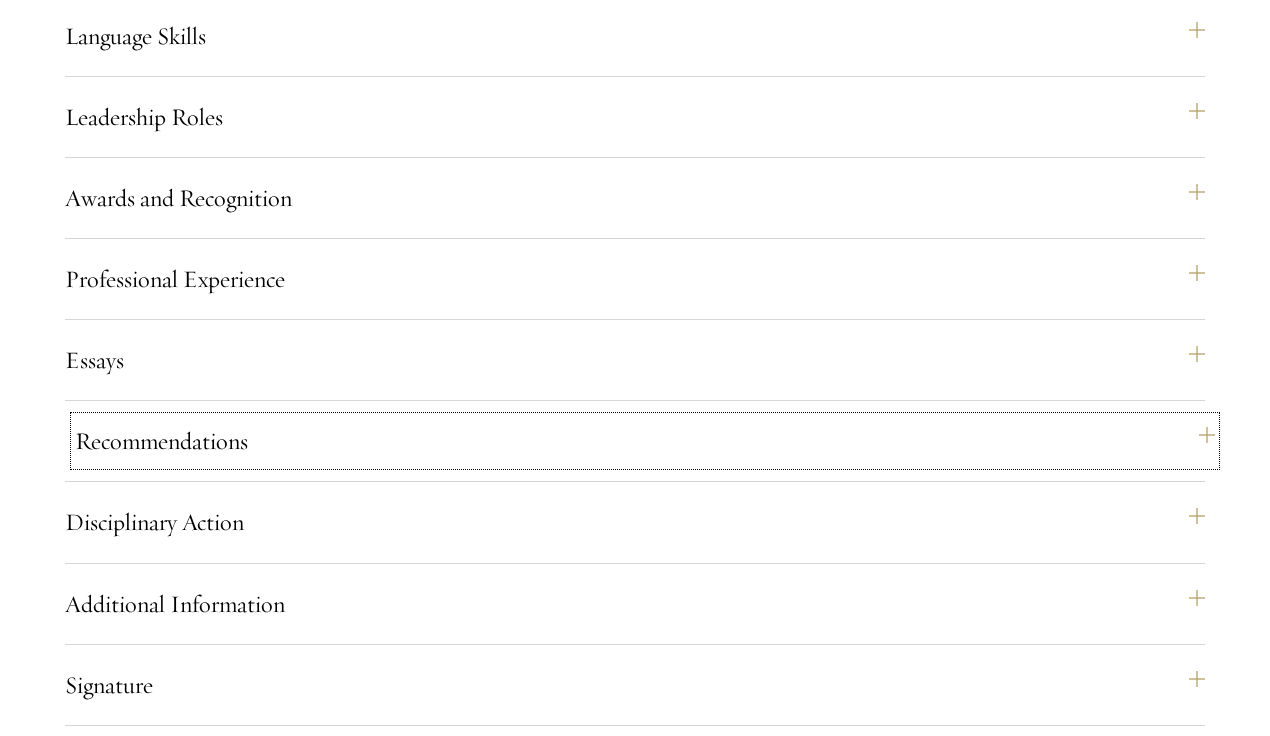 click on "Recommendations" at bounding box center [645, 441] 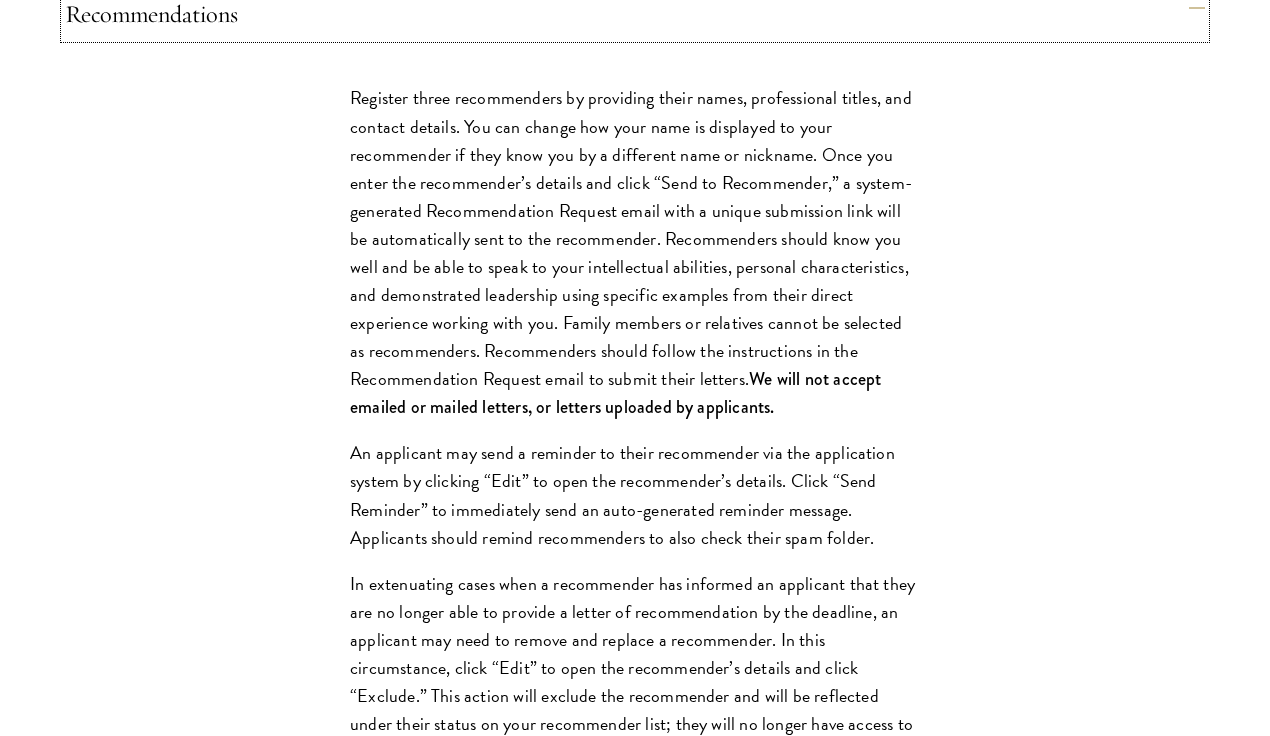 scroll, scrollTop: 2522, scrollLeft: 0, axis: vertical 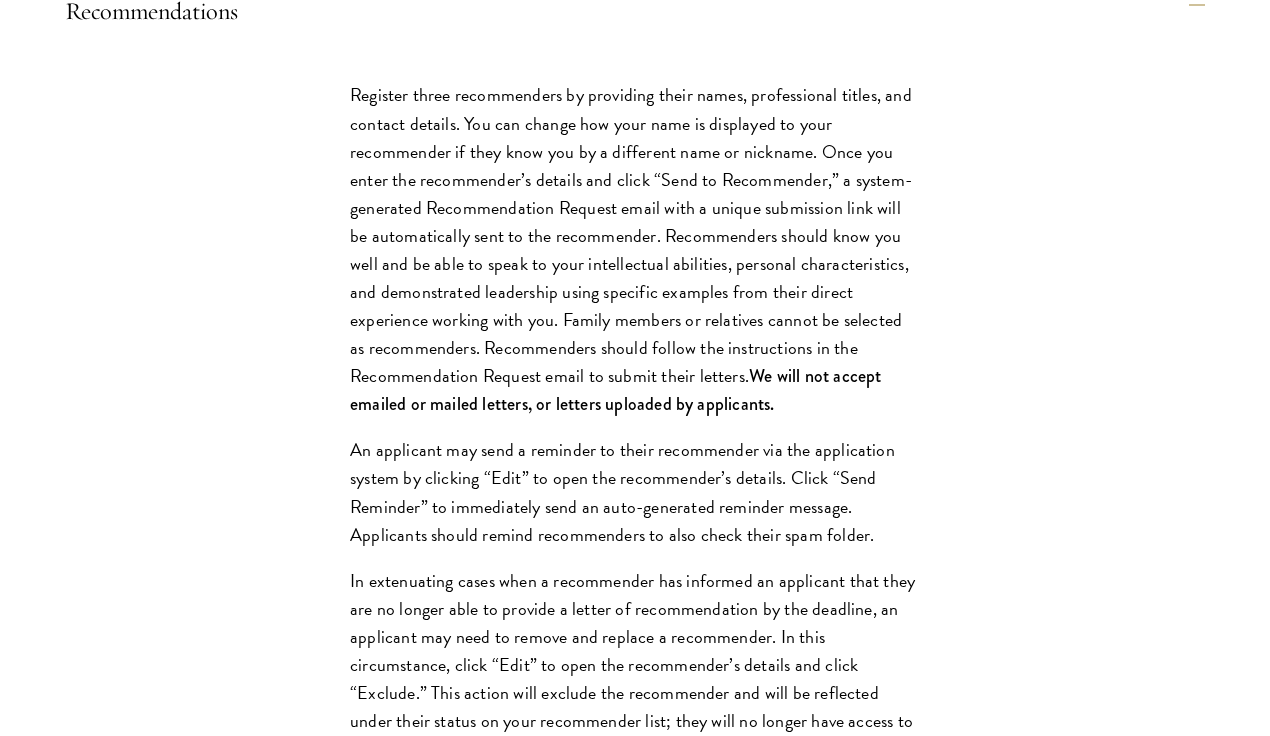 click on "We will not accept emailed or mailed letters, or letters uploaded by applicants." at bounding box center (616, 390) 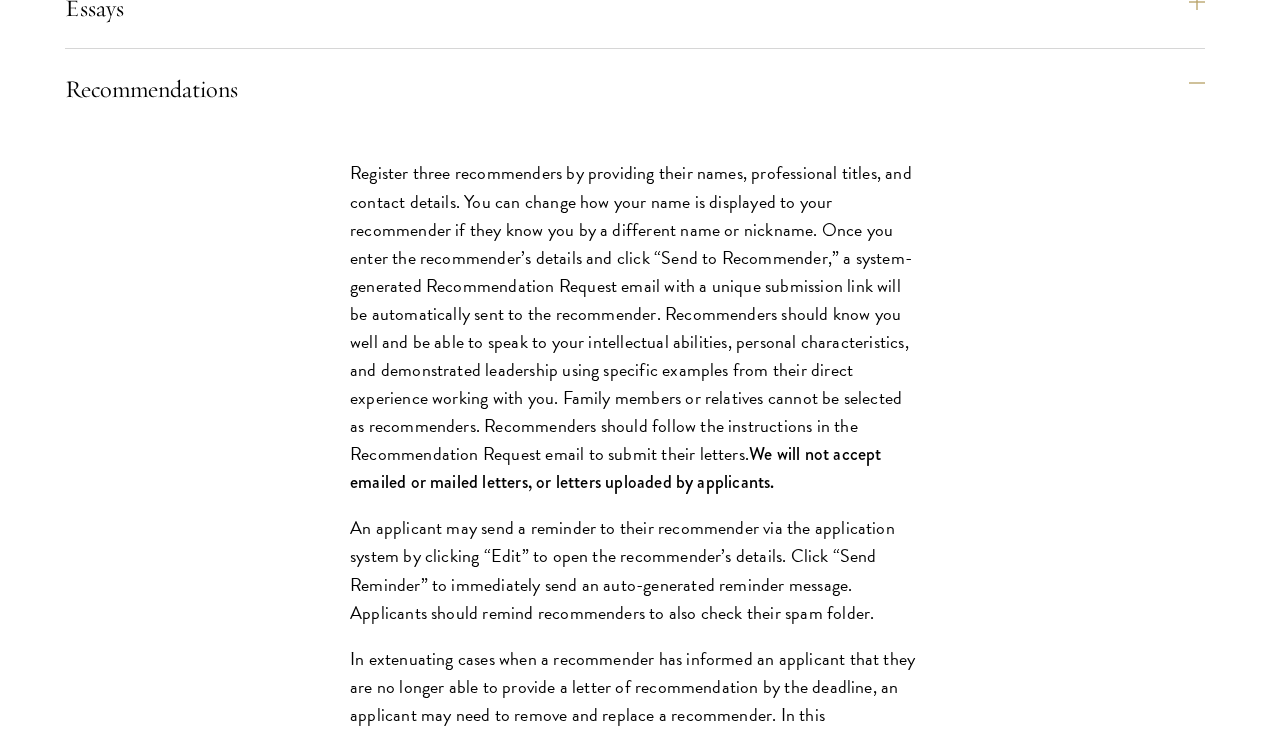 scroll, scrollTop: 2448, scrollLeft: 0, axis: vertical 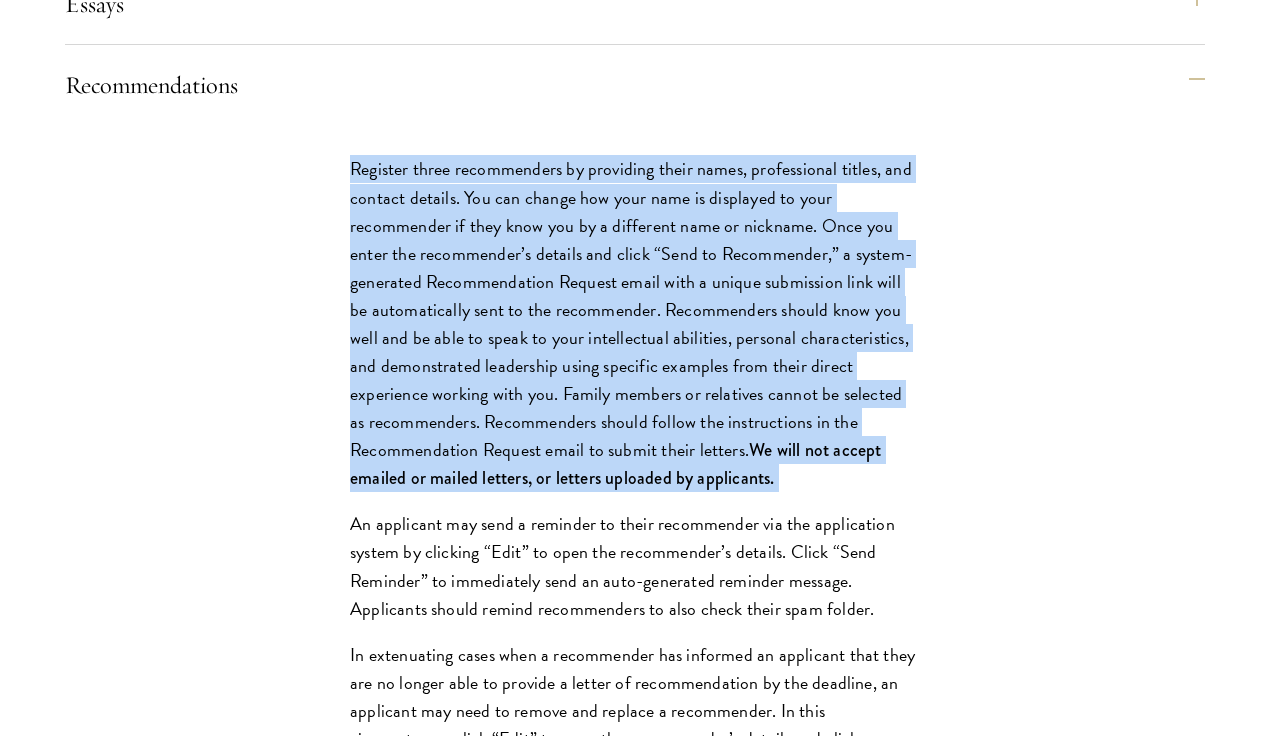 drag, startPoint x: 345, startPoint y: 198, endPoint x: 377, endPoint y: 537, distance: 340.507 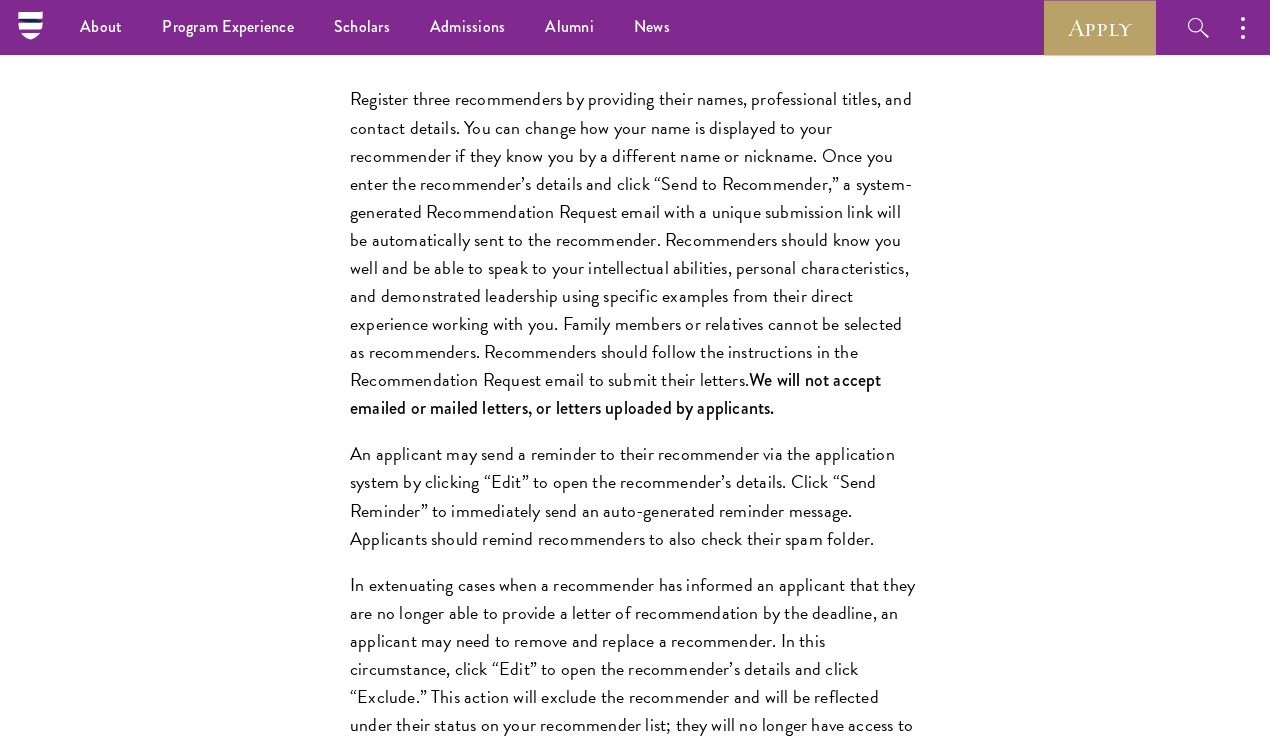 scroll, scrollTop: 2509, scrollLeft: 0, axis: vertical 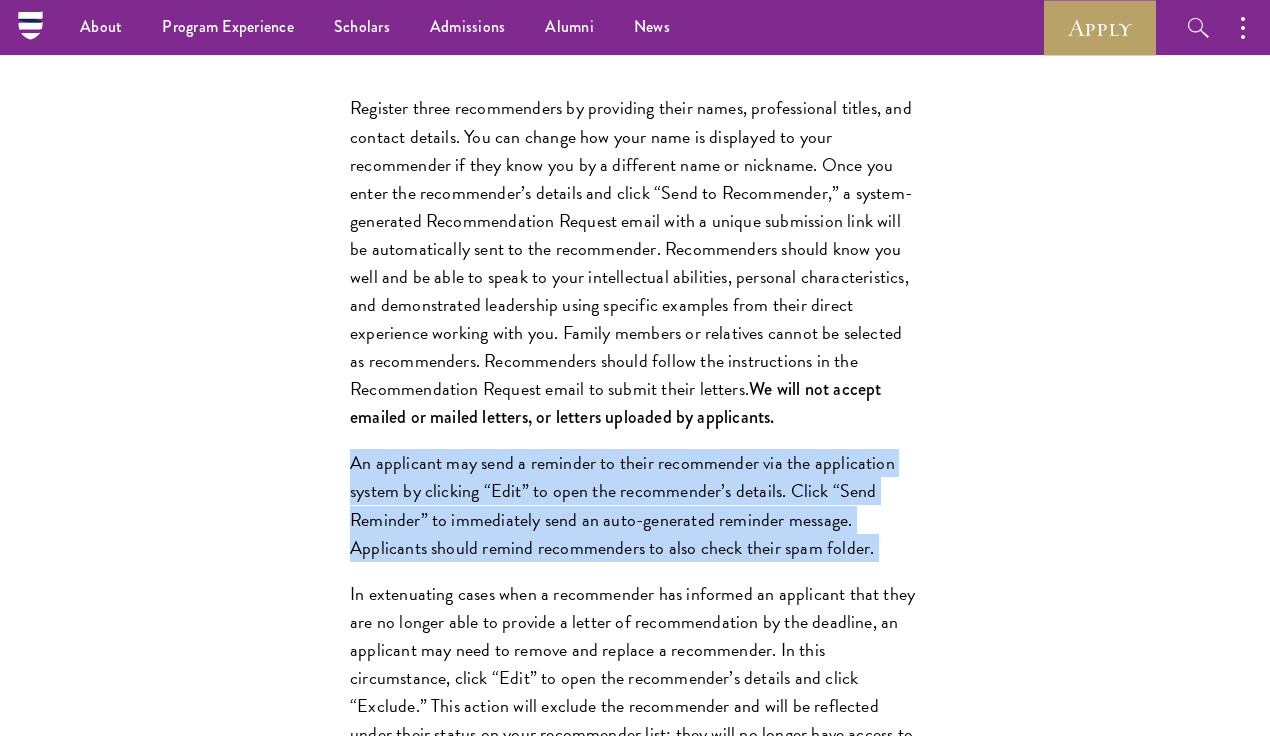 drag, startPoint x: 353, startPoint y: 480, endPoint x: 294, endPoint y: 619, distance: 151.00331 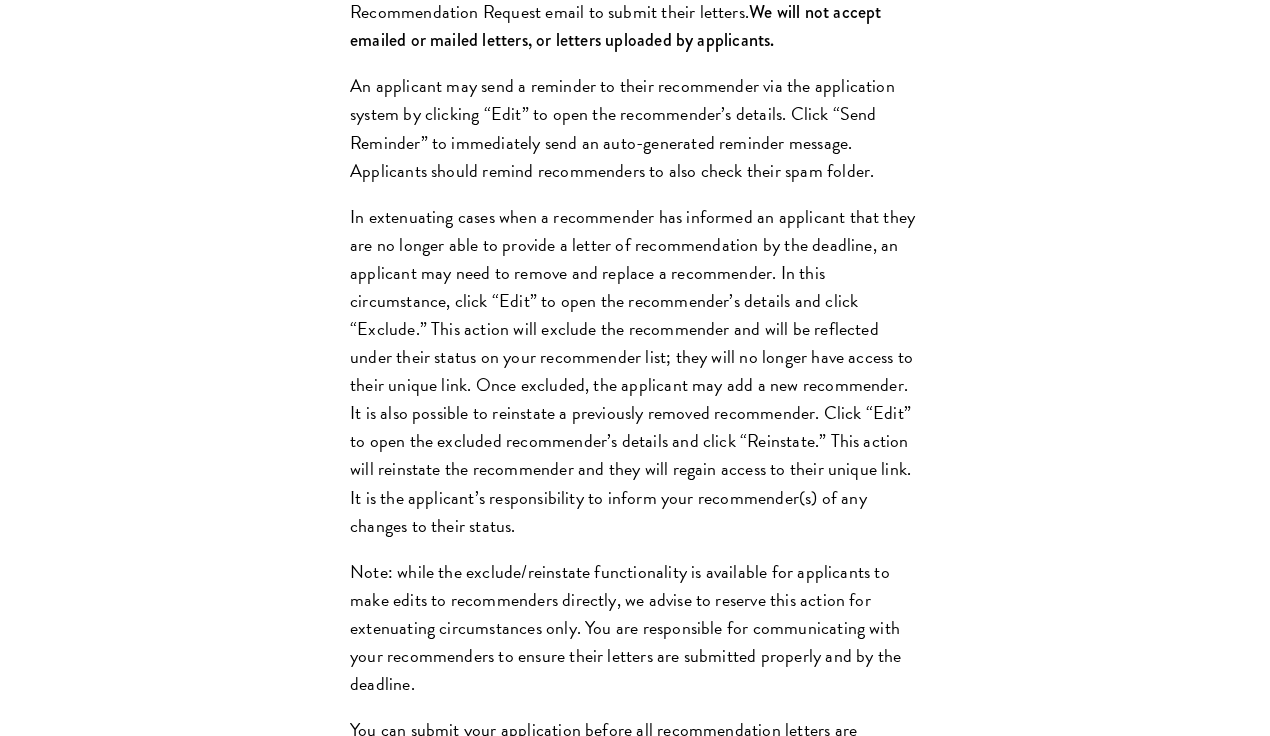 scroll, scrollTop: 2899, scrollLeft: 0, axis: vertical 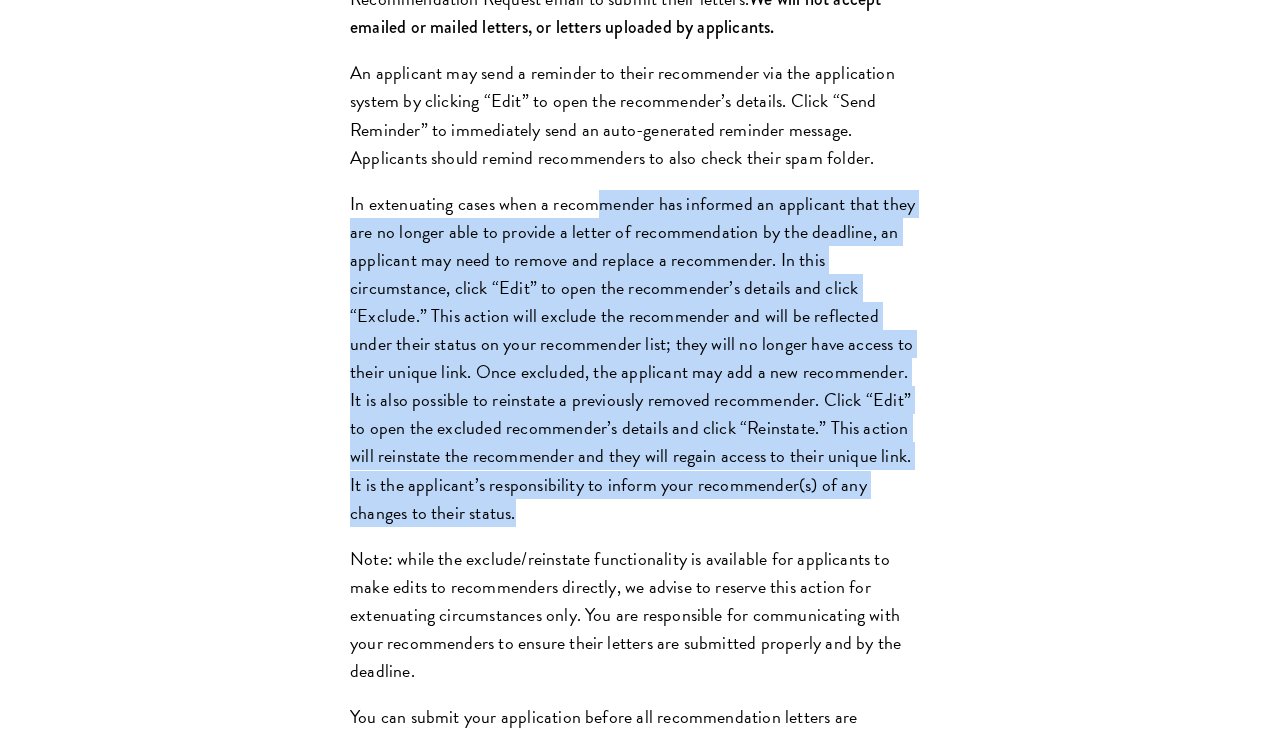 drag, startPoint x: 463, startPoint y: 555, endPoint x: 591, endPoint y: 246, distance: 334.46225 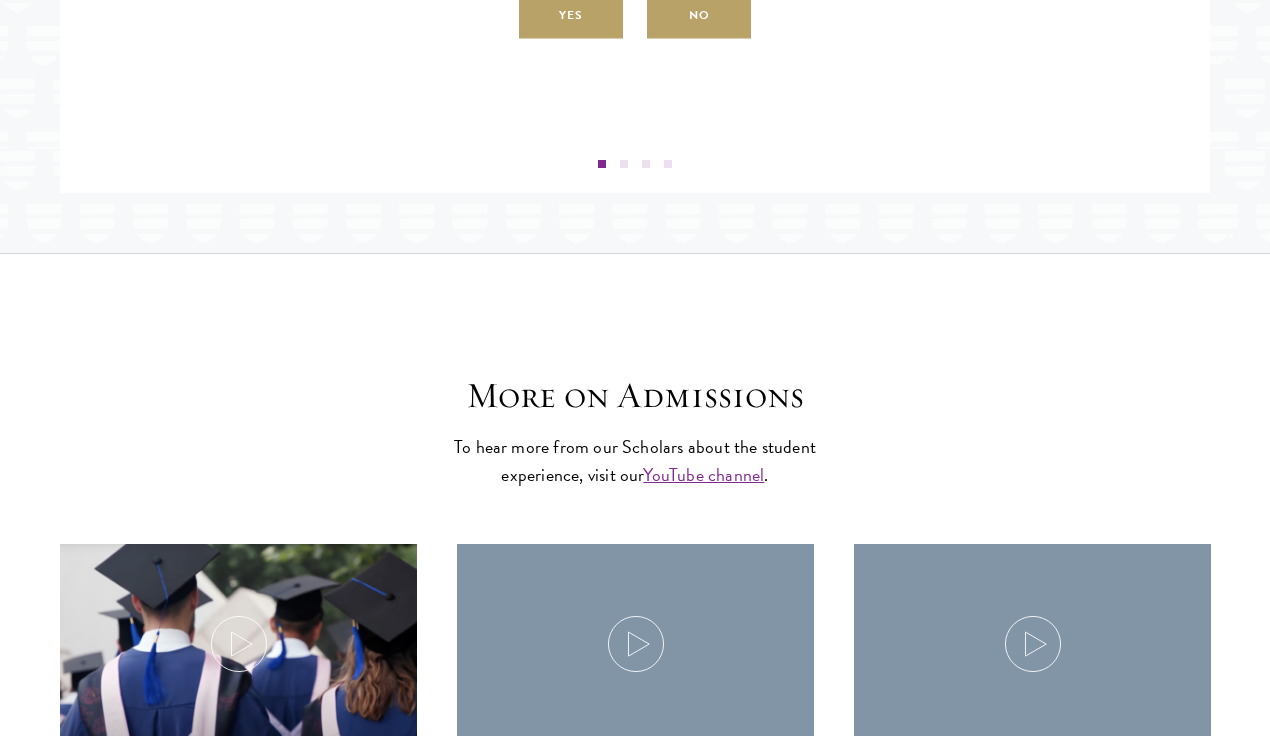 scroll, scrollTop: 4891, scrollLeft: 0, axis: vertical 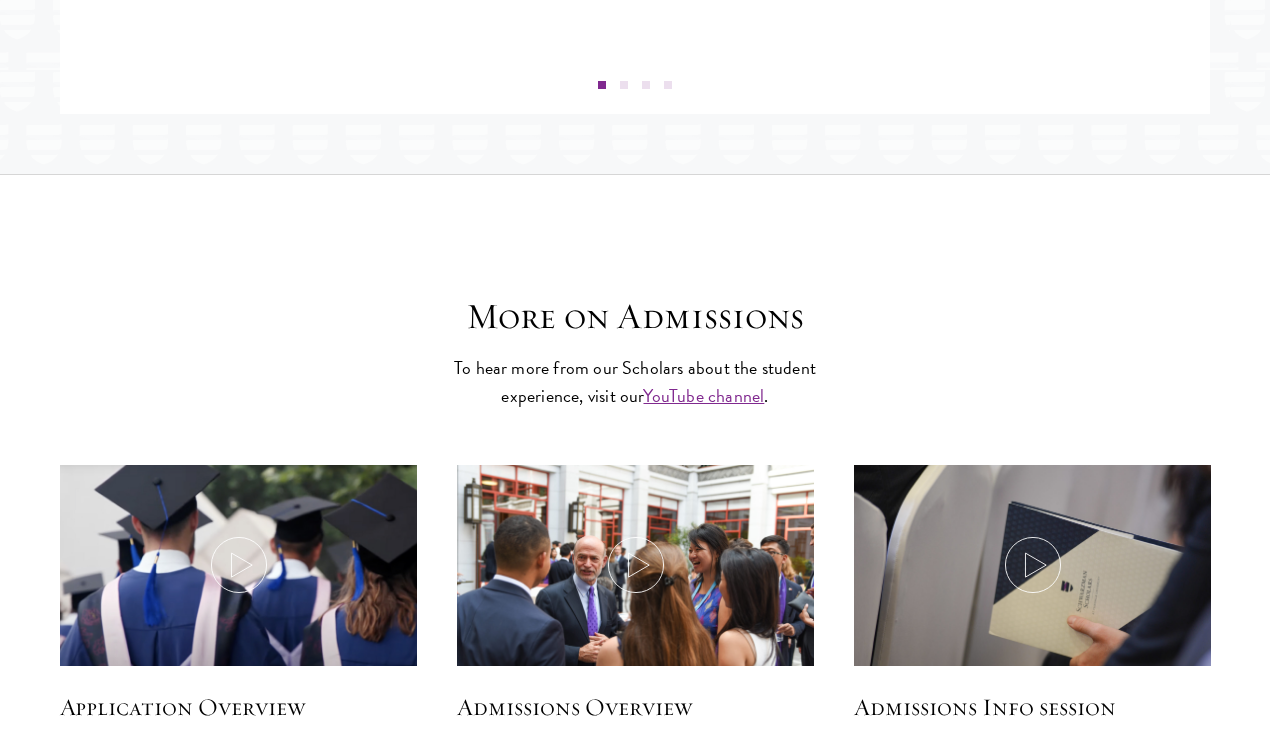 click at bounding box center [624, 85] 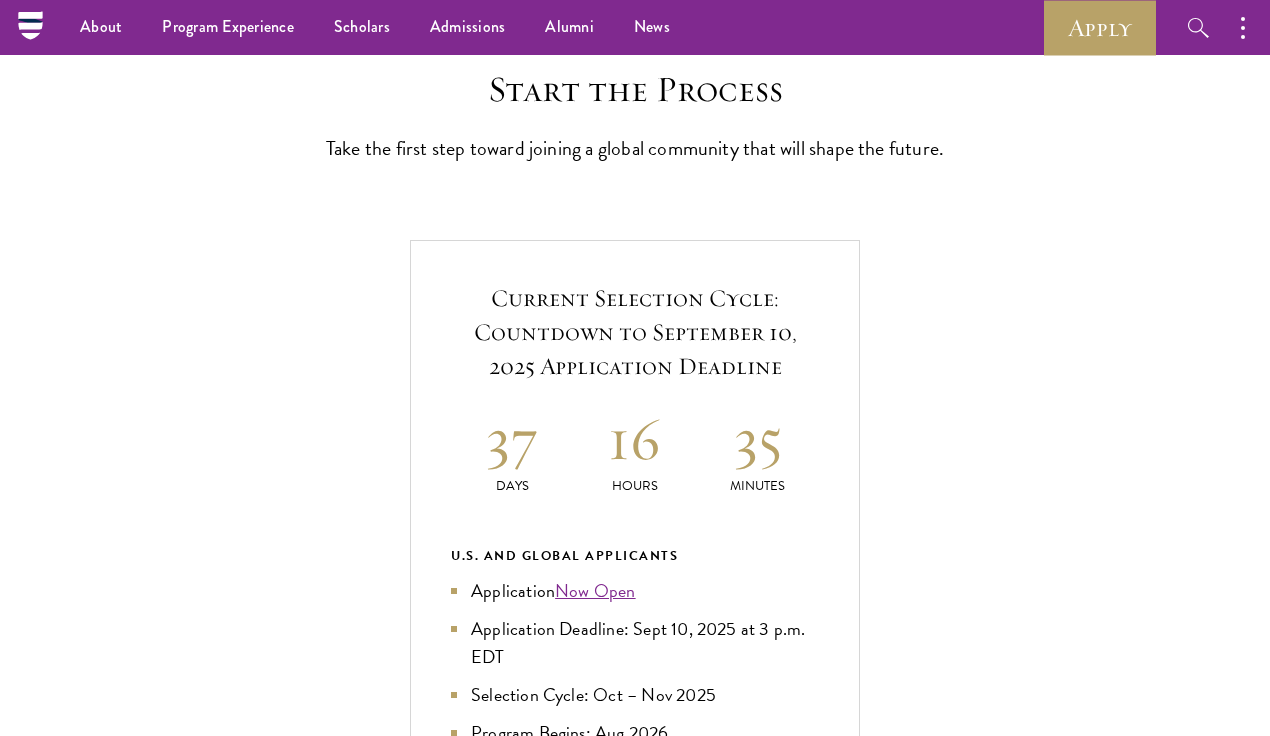 scroll, scrollTop: 0, scrollLeft: 0, axis: both 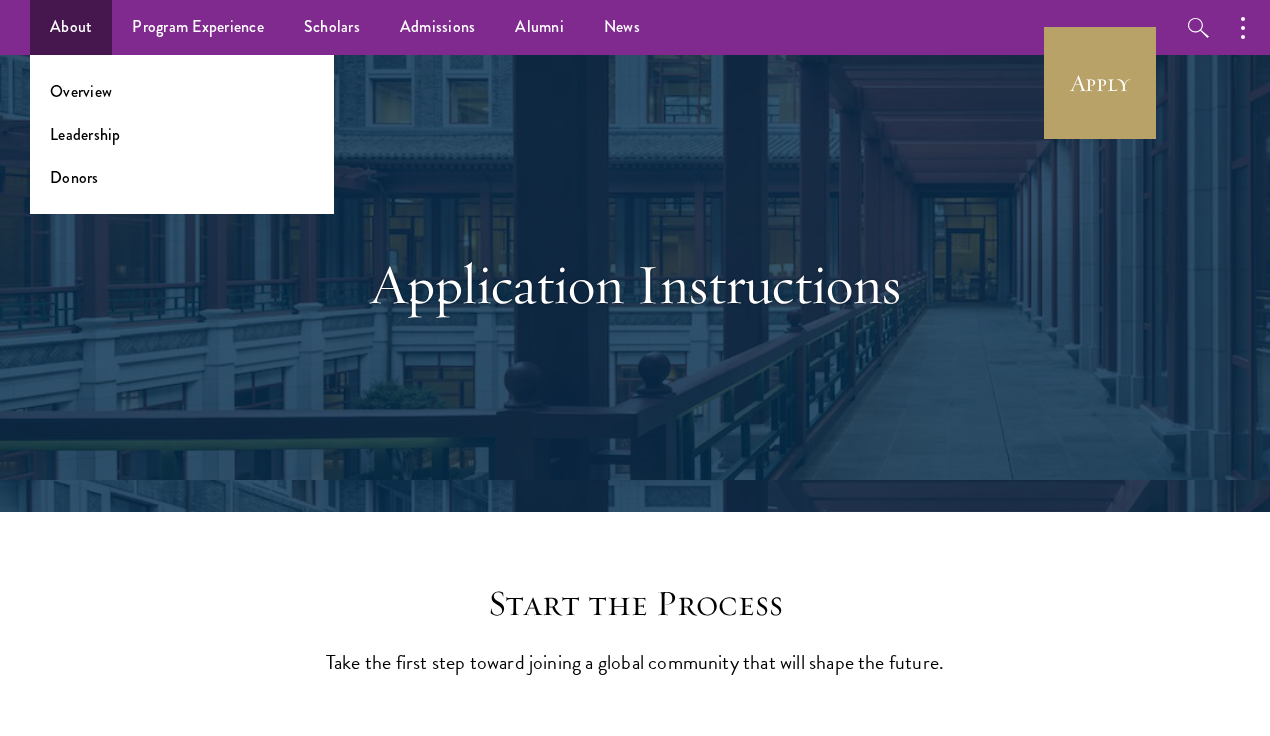 click on "Overview
Leadership
Donors" at bounding box center (182, 134) 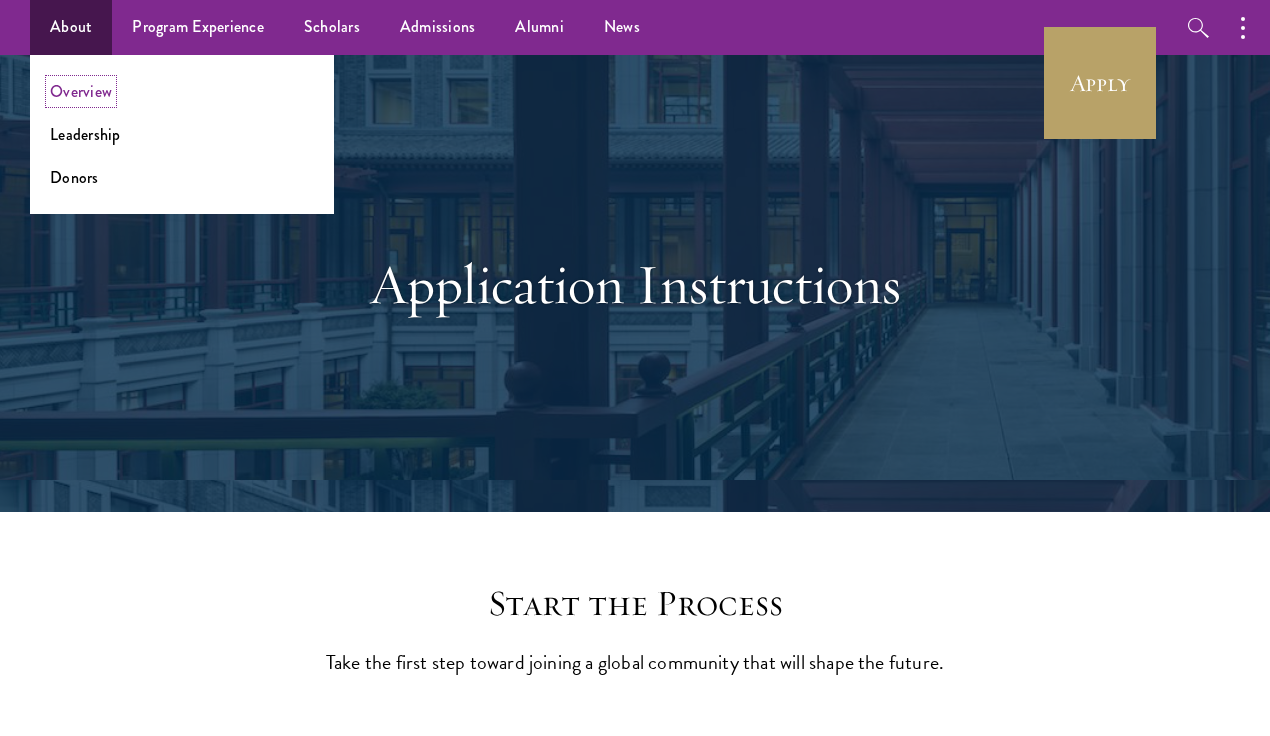 click on "Overview" at bounding box center (81, 91) 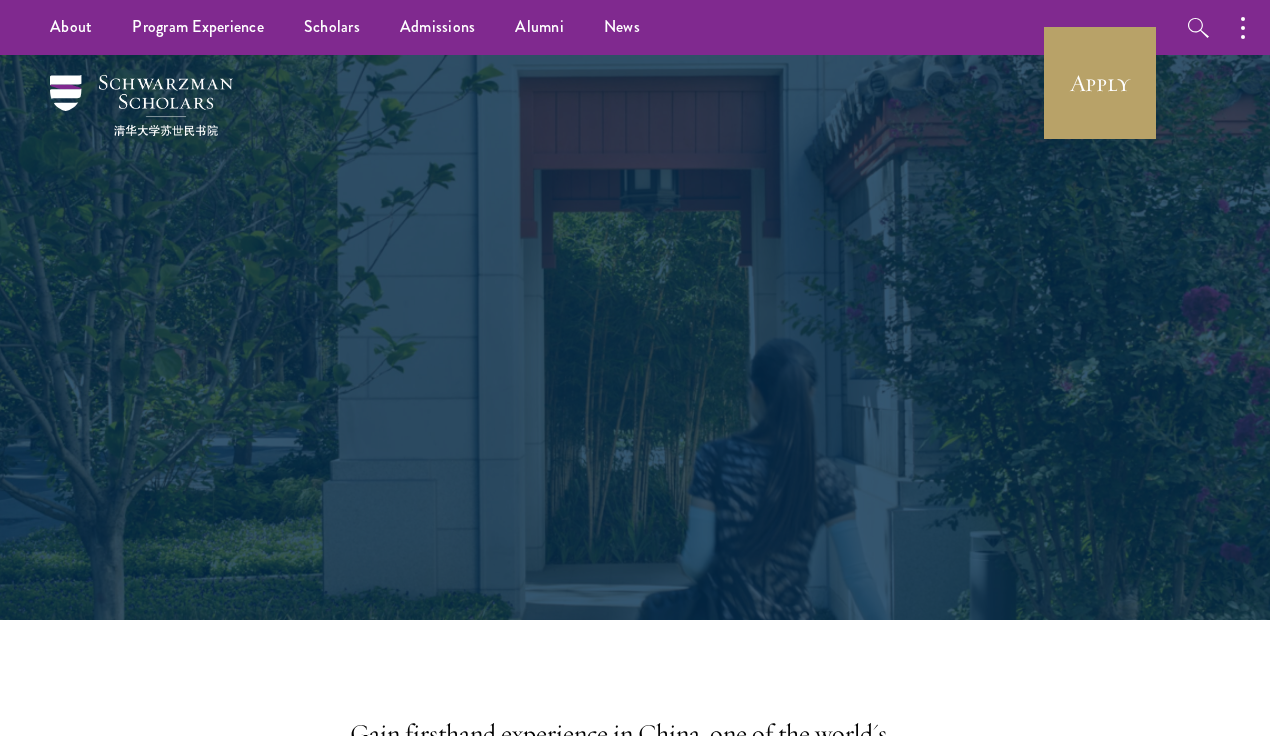 scroll, scrollTop: 0, scrollLeft: 0, axis: both 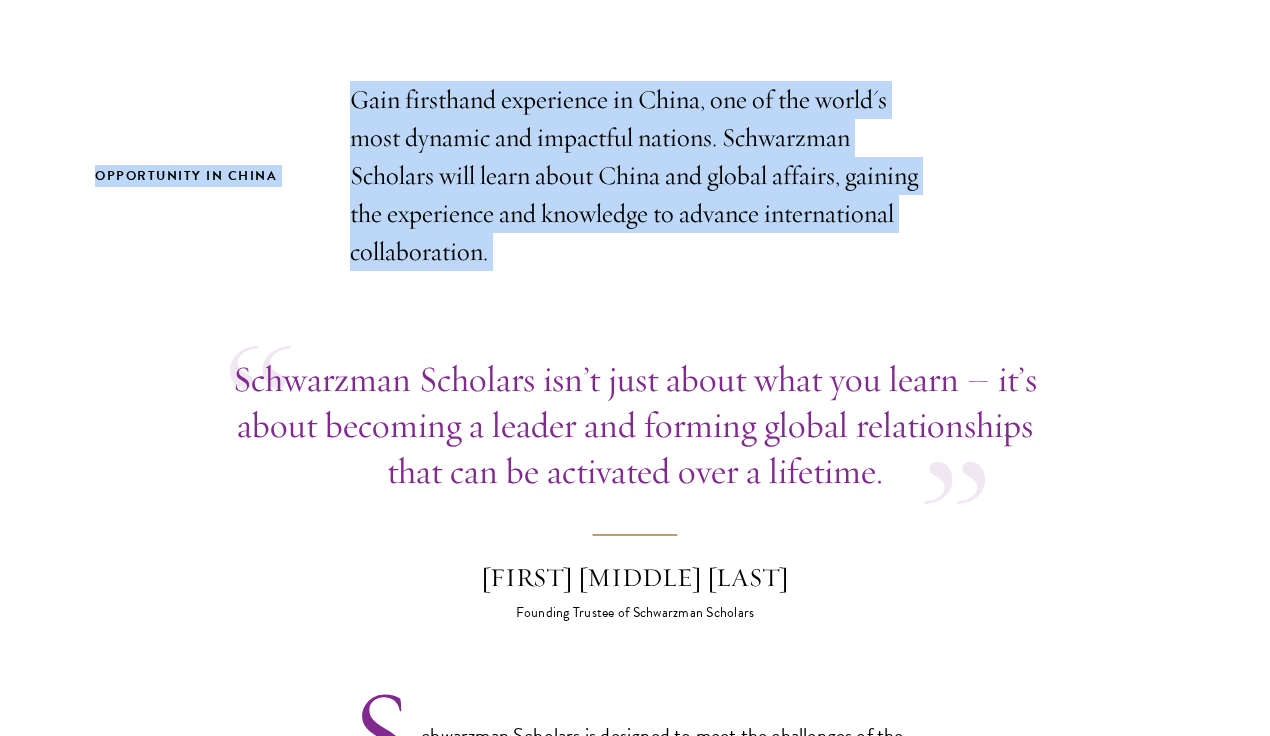 drag, startPoint x: 79, startPoint y: 183, endPoint x: 668, endPoint y: 337, distance: 608.7996 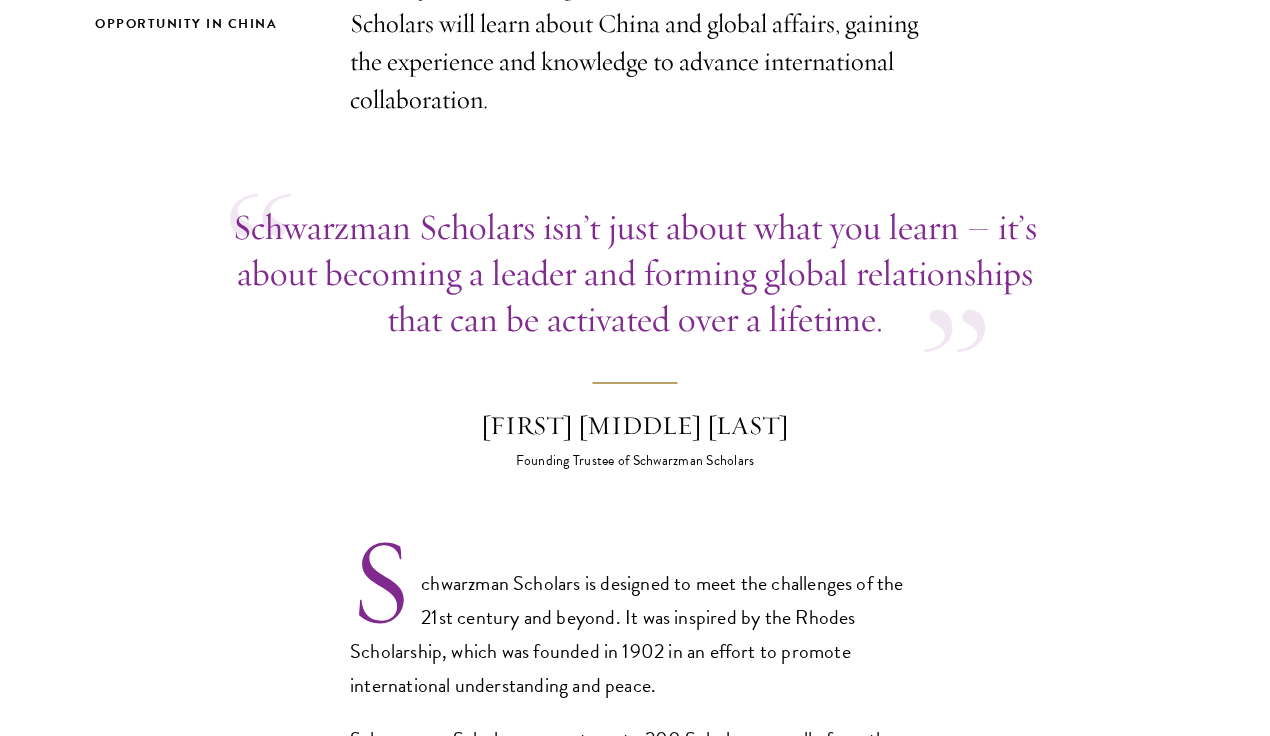scroll, scrollTop: 807, scrollLeft: 0, axis: vertical 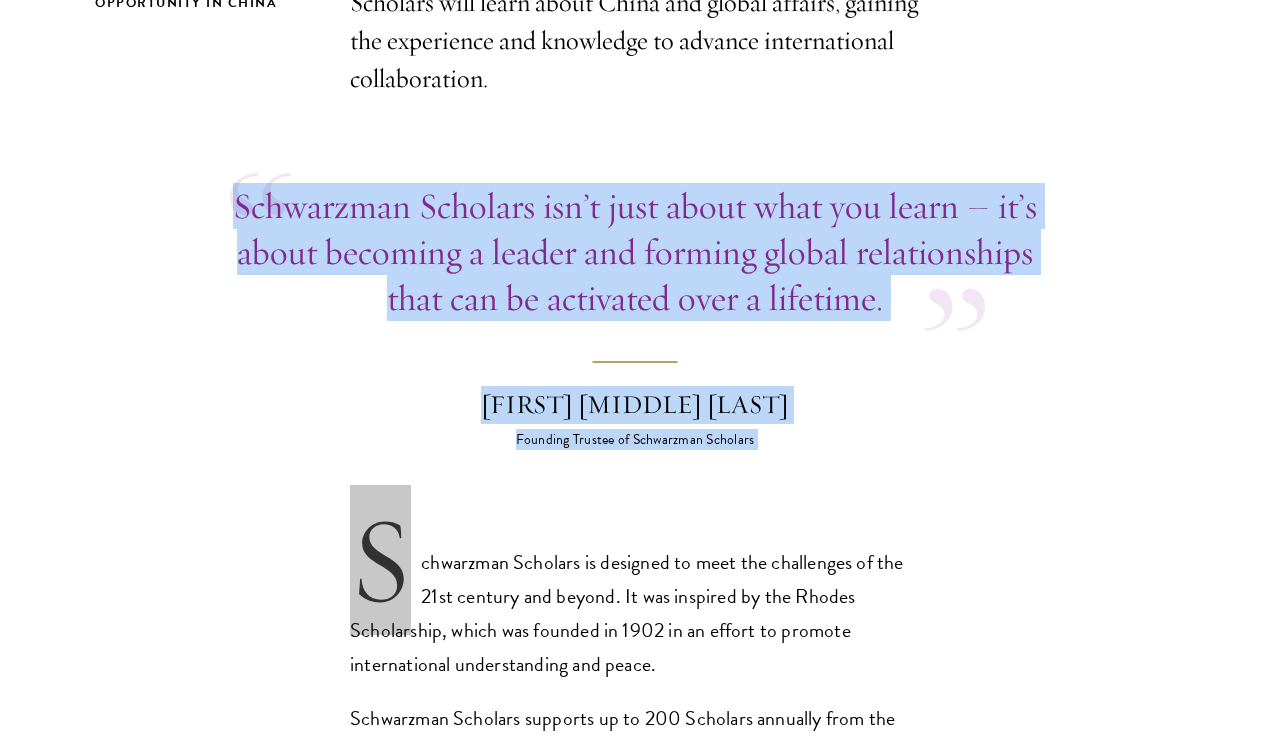 drag, startPoint x: 704, startPoint y: 172, endPoint x: 520, endPoint y: 523, distance: 396.30417 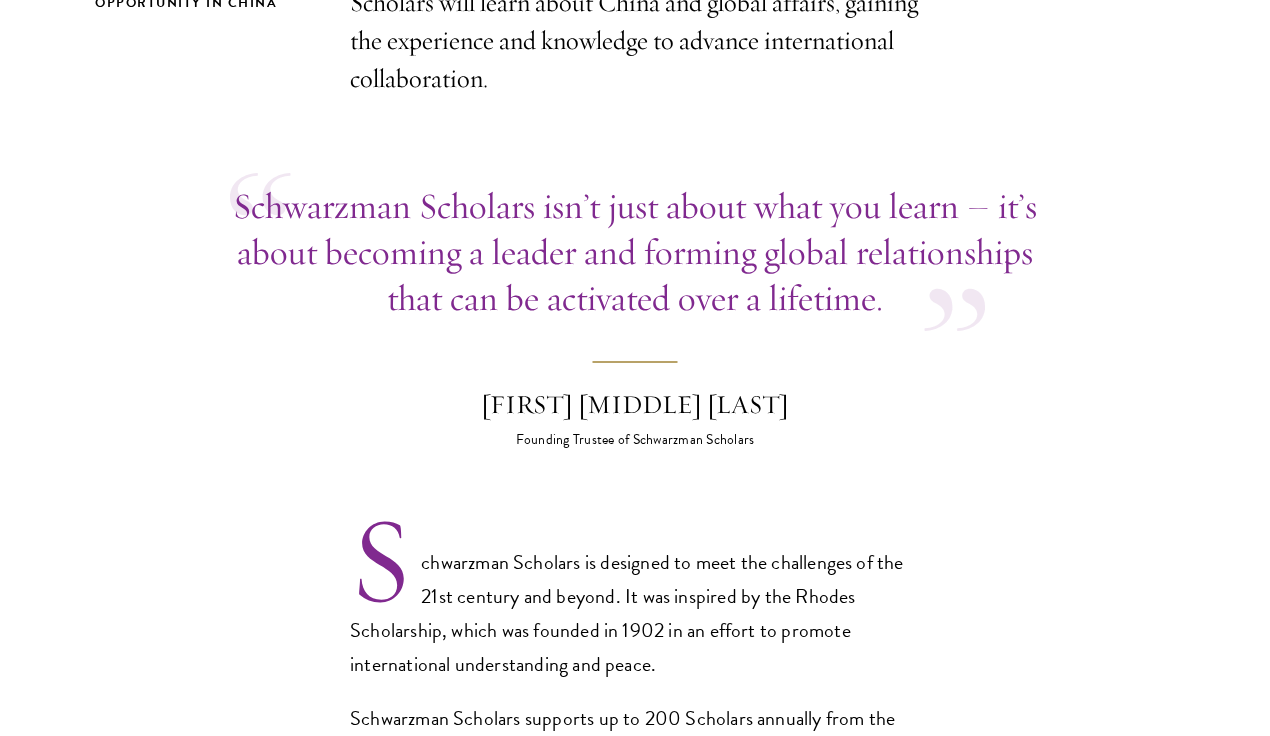 click on "Opportunity in China
Gain firsthand experience in China, one of the world's most dynamic and impactful nations. Schwarzman Scholars will learn about China and global affairs, gaining the experience and knowledge to advance international collaboration.
Schwarzman Scholars isn’t just about what you learn – it’s about becoming a leader and forming global relationships that can be activated over a lifetime.
Stephen A. Schwarzman
Founding Trustee of Schwarzman Scholars
Schwarzman Scholars is designed to meet the challenges of the 21st century and beyond. It was inspired by the Rhodes Scholarship, which was founded in 1902 in an effort to promote international understanding and peace.
View an overview of Schwarzman Scholars.
DOWNLOAD
Schwarzman Scholars: The Founding Story" at bounding box center (635, 1033) 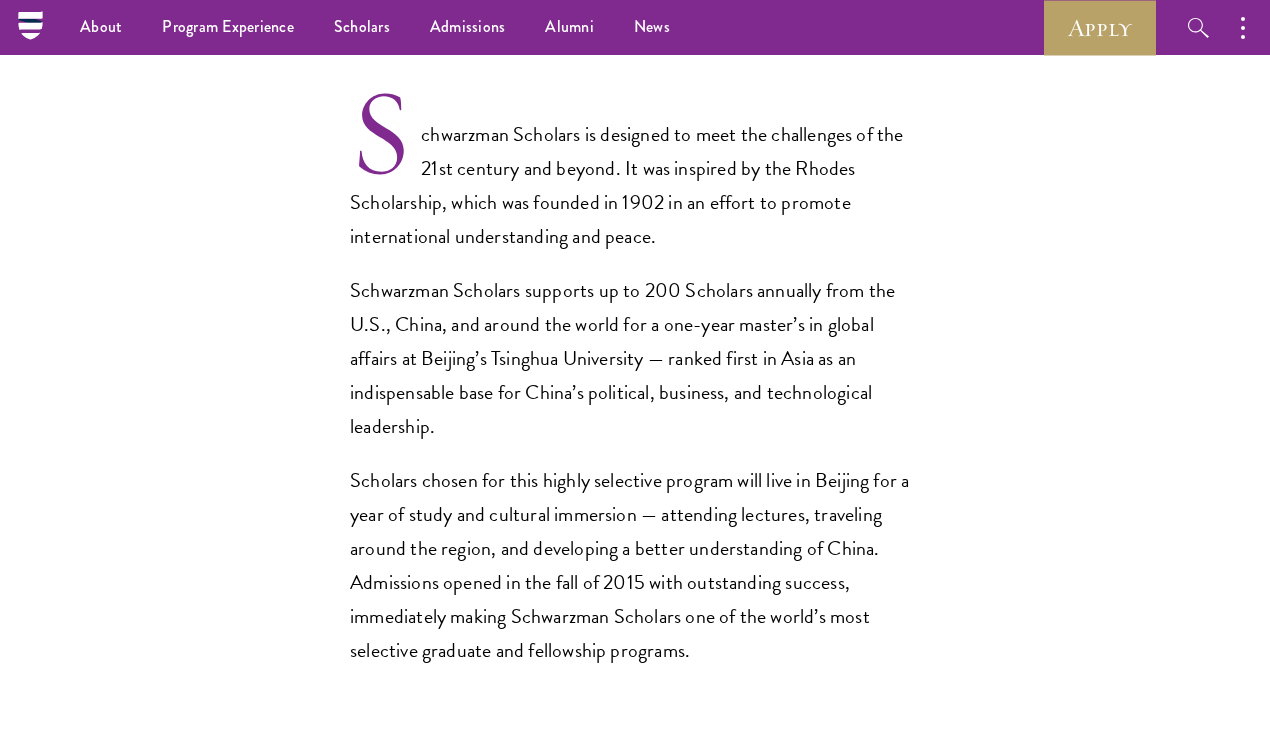 scroll, scrollTop: 1233, scrollLeft: 0, axis: vertical 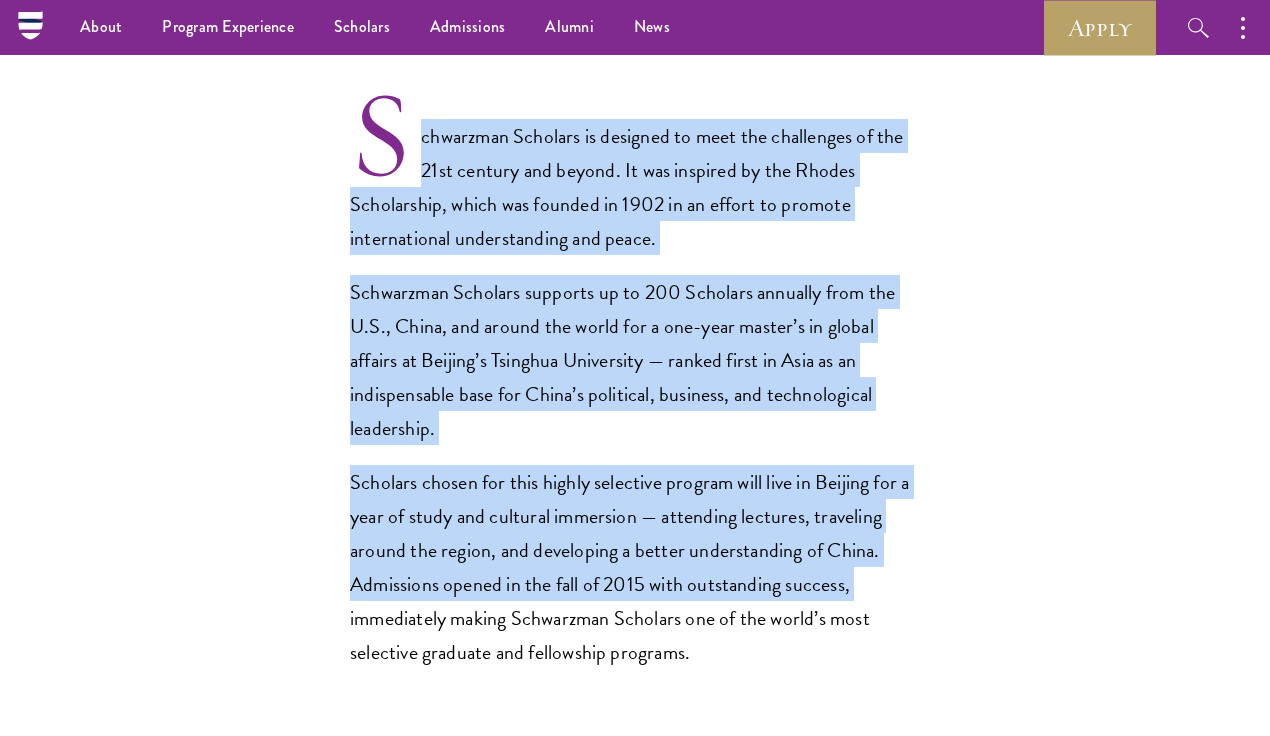 drag, startPoint x: 342, startPoint y: 118, endPoint x: 202, endPoint y: 634, distance: 534.655 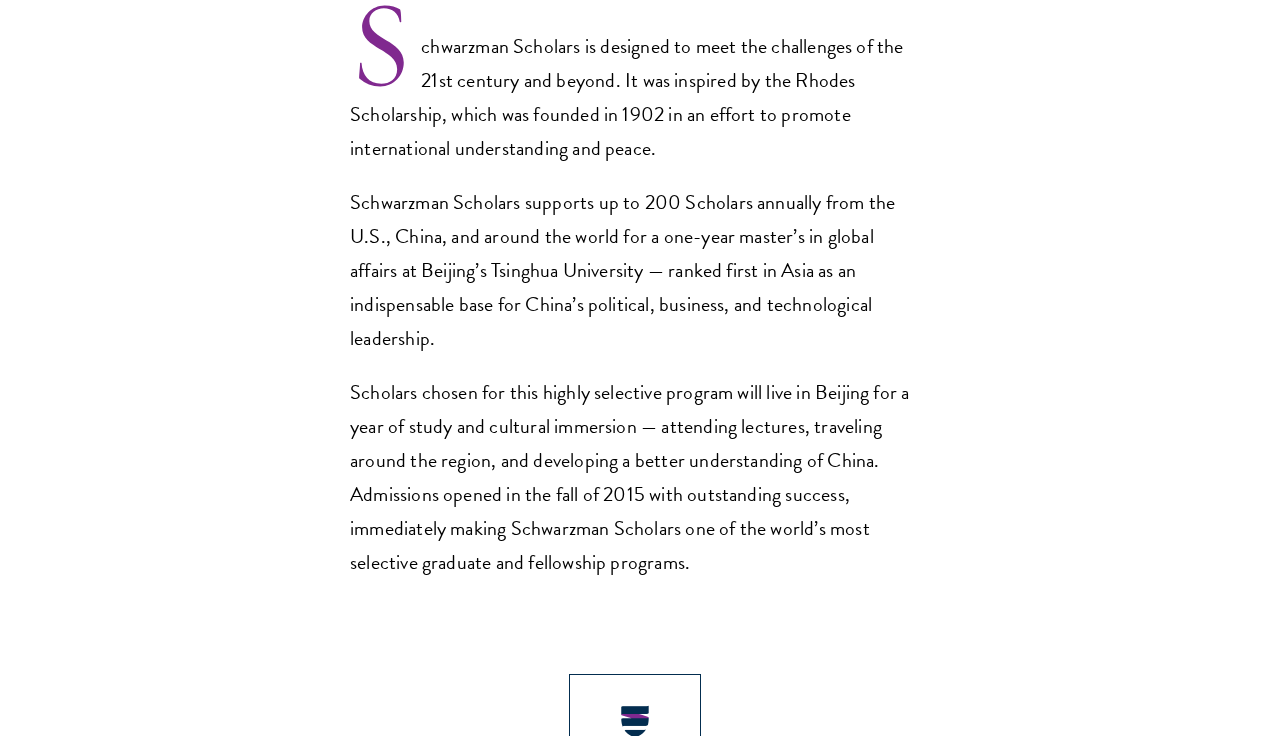 scroll, scrollTop: 1353, scrollLeft: 0, axis: vertical 